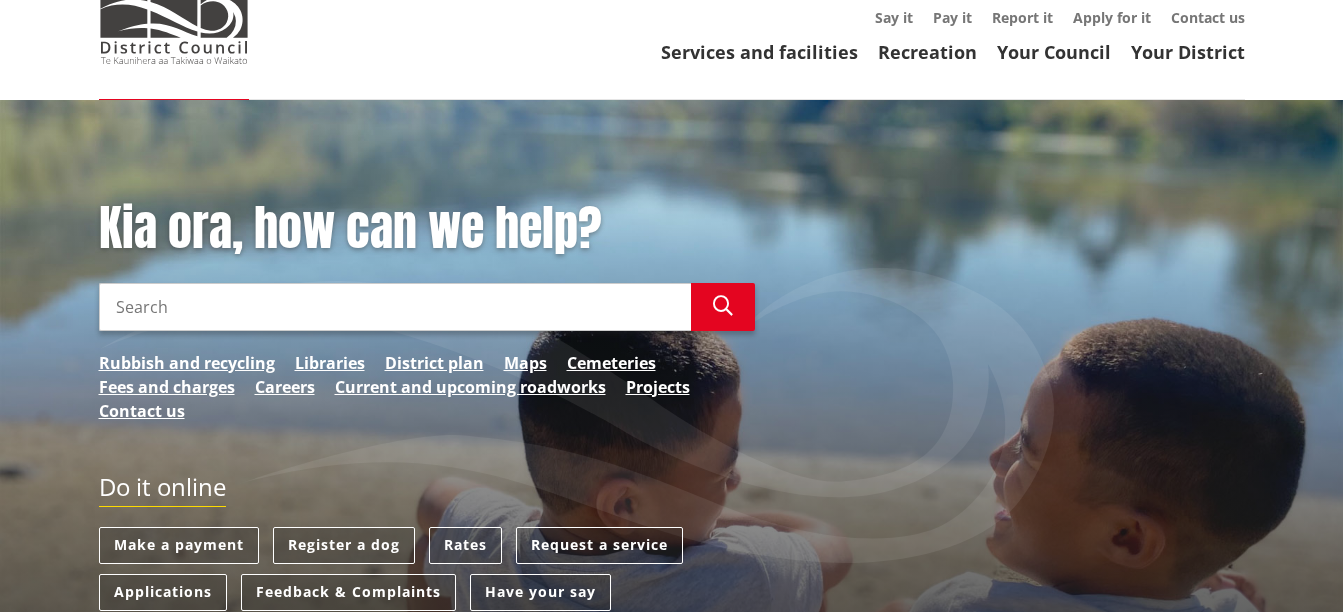scroll, scrollTop: 200, scrollLeft: 0, axis: vertical 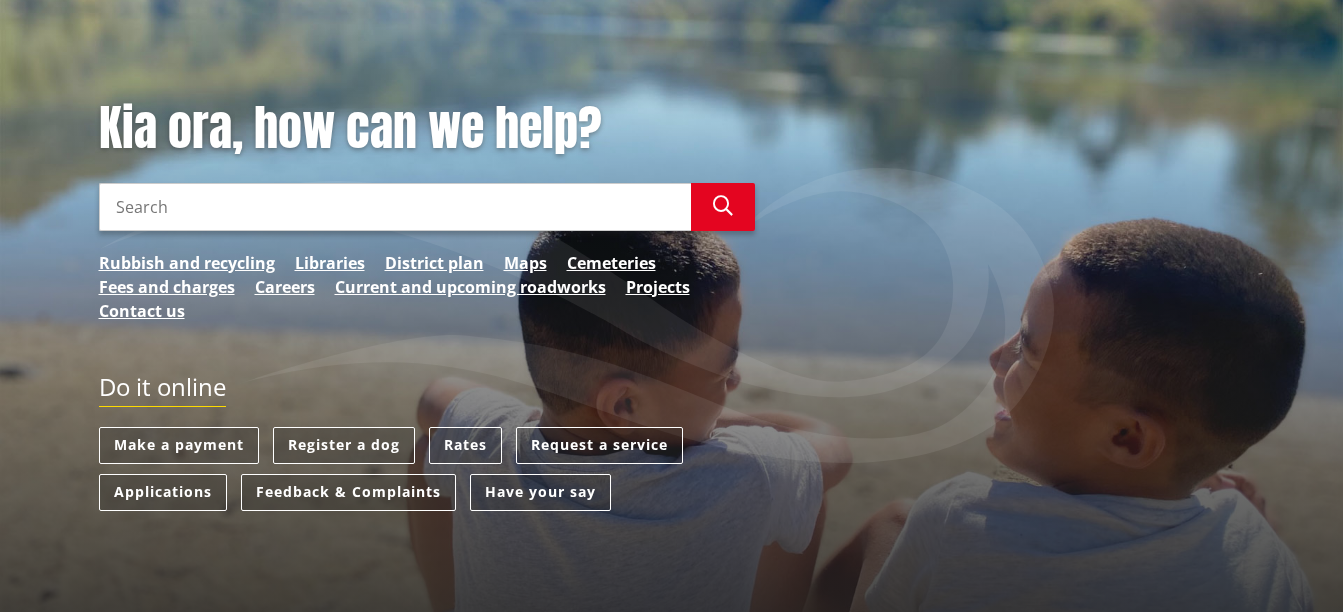 click on "Search" at bounding box center [395, 207] 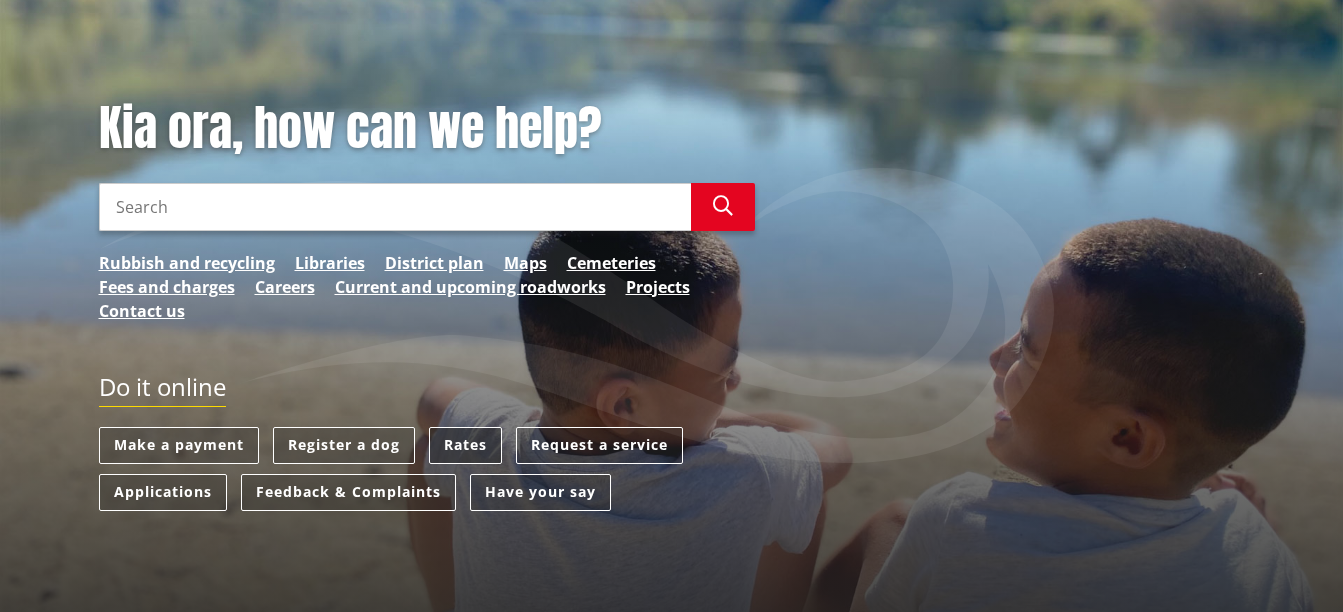 click on "Rates" at bounding box center [465, 445] 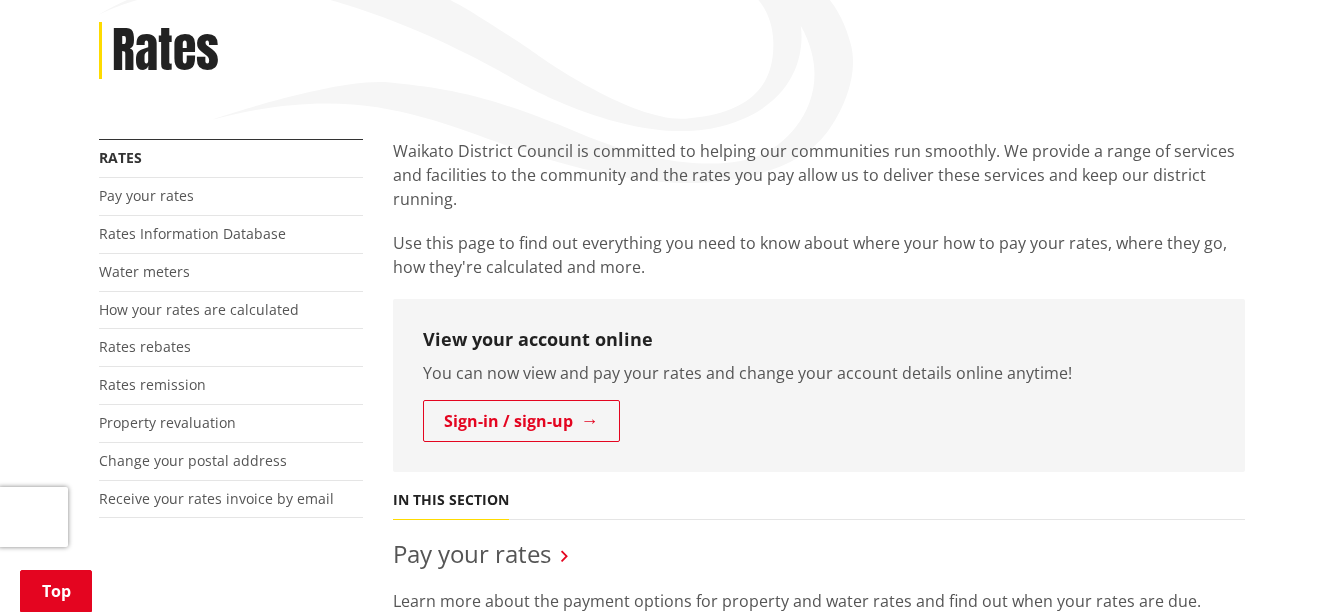scroll, scrollTop: 300, scrollLeft: 0, axis: vertical 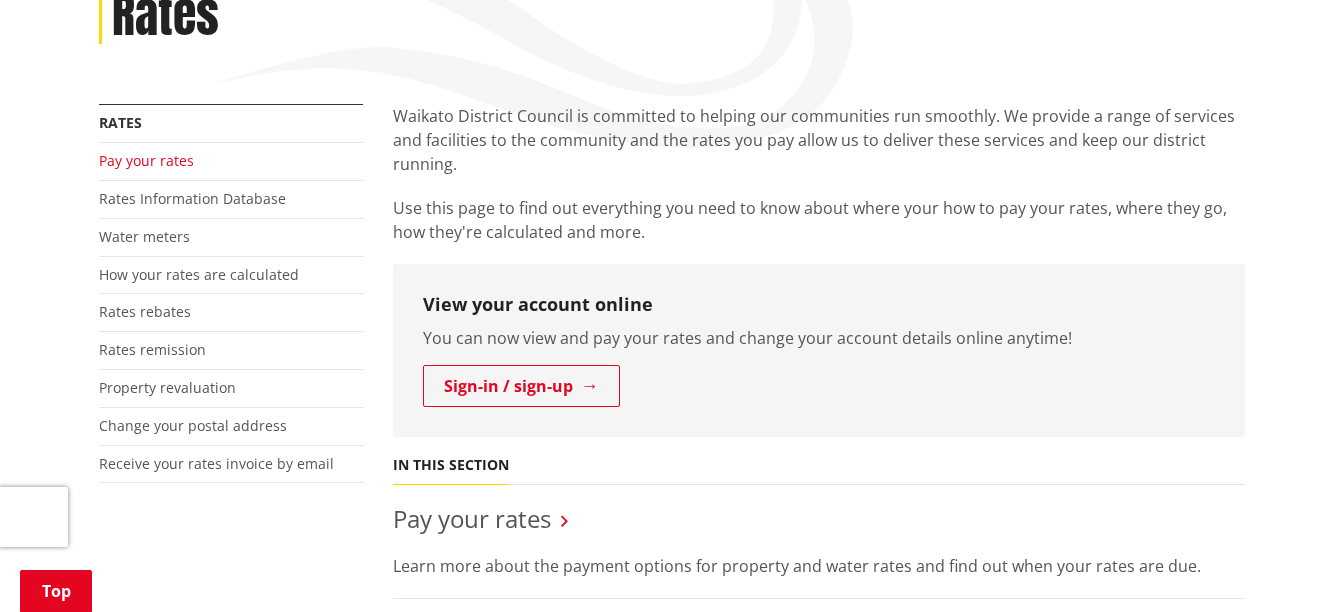 click on "Pay your rates" at bounding box center [146, 160] 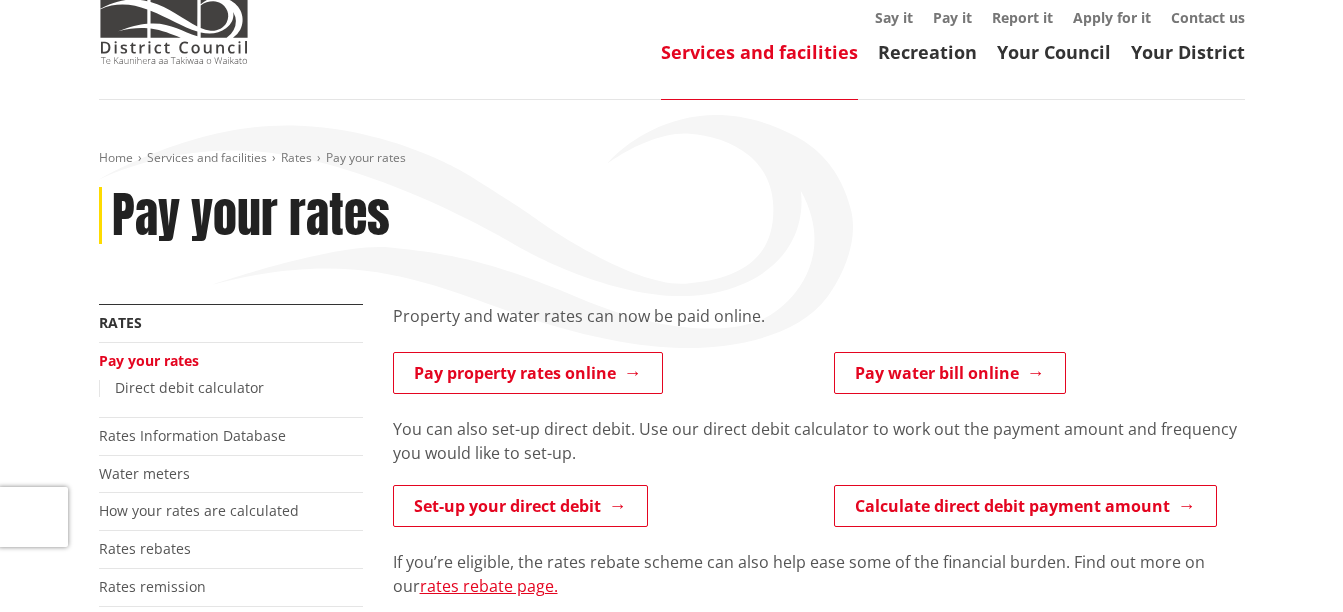 scroll, scrollTop: 200, scrollLeft: 0, axis: vertical 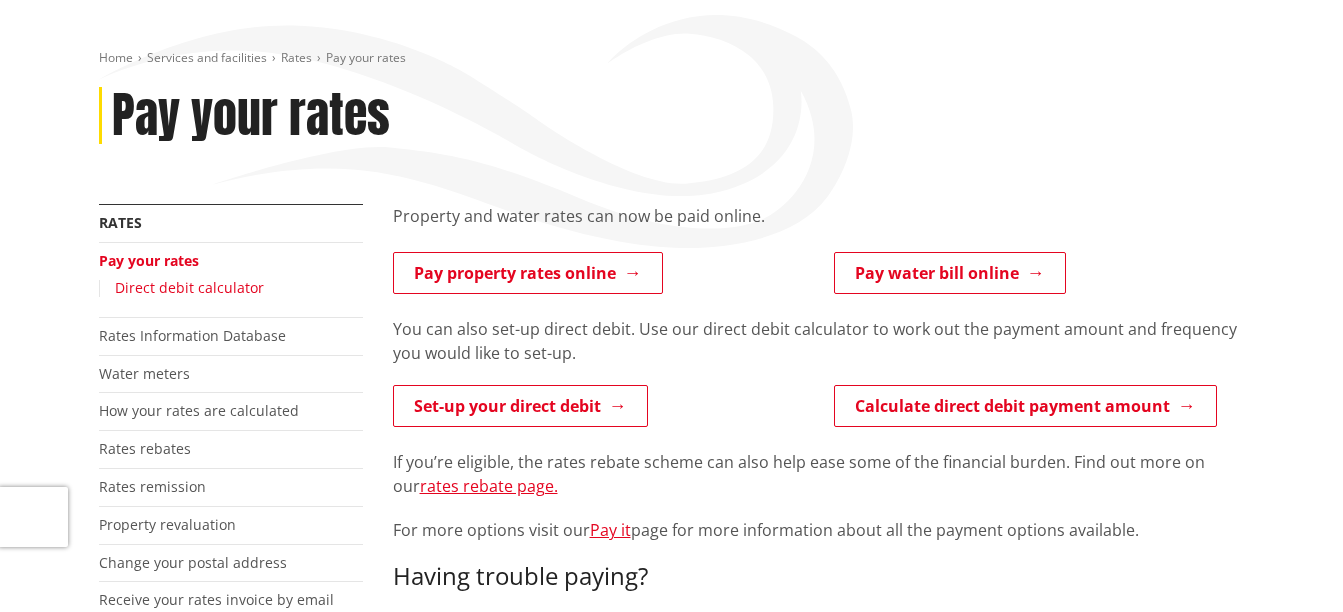 click on "Direct debit calculator" at bounding box center [189, 287] 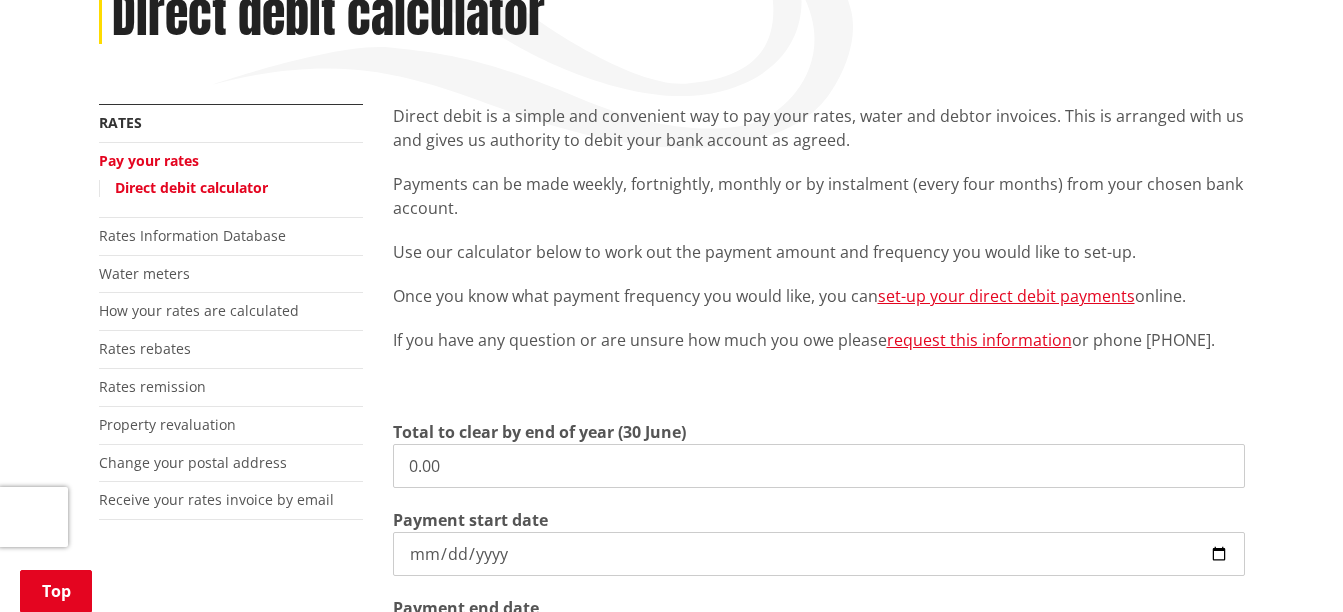 scroll, scrollTop: 400, scrollLeft: 0, axis: vertical 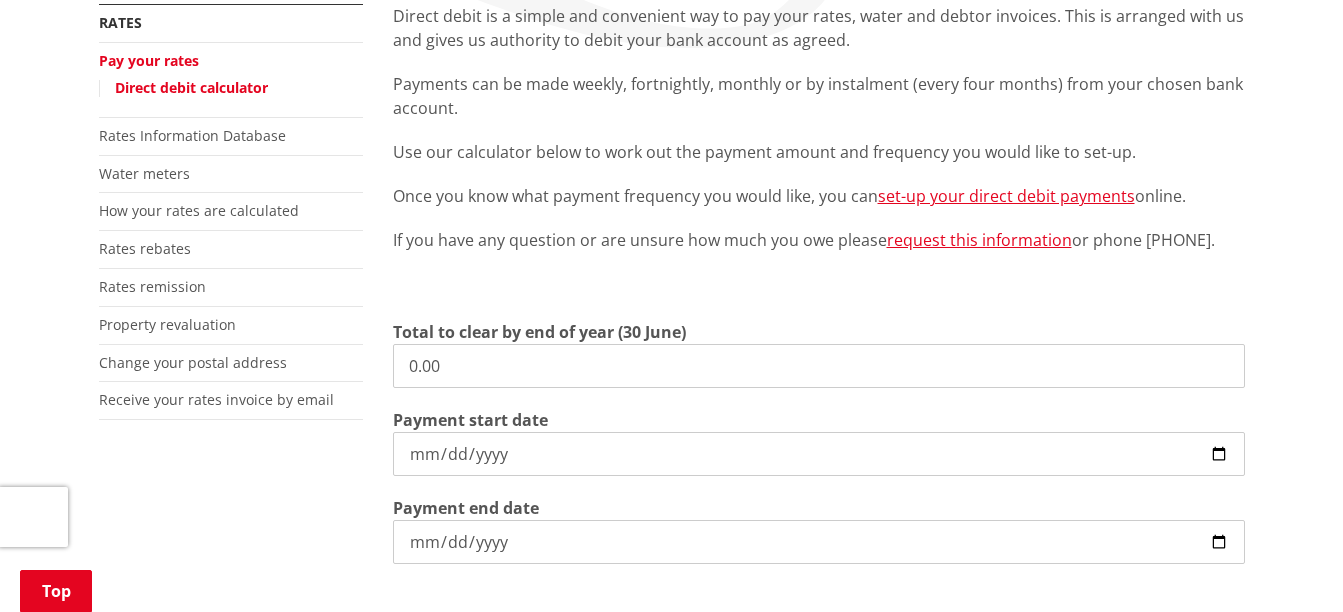 drag, startPoint x: 467, startPoint y: 398, endPoint x: 350, endPoint y: 398, distance: 117 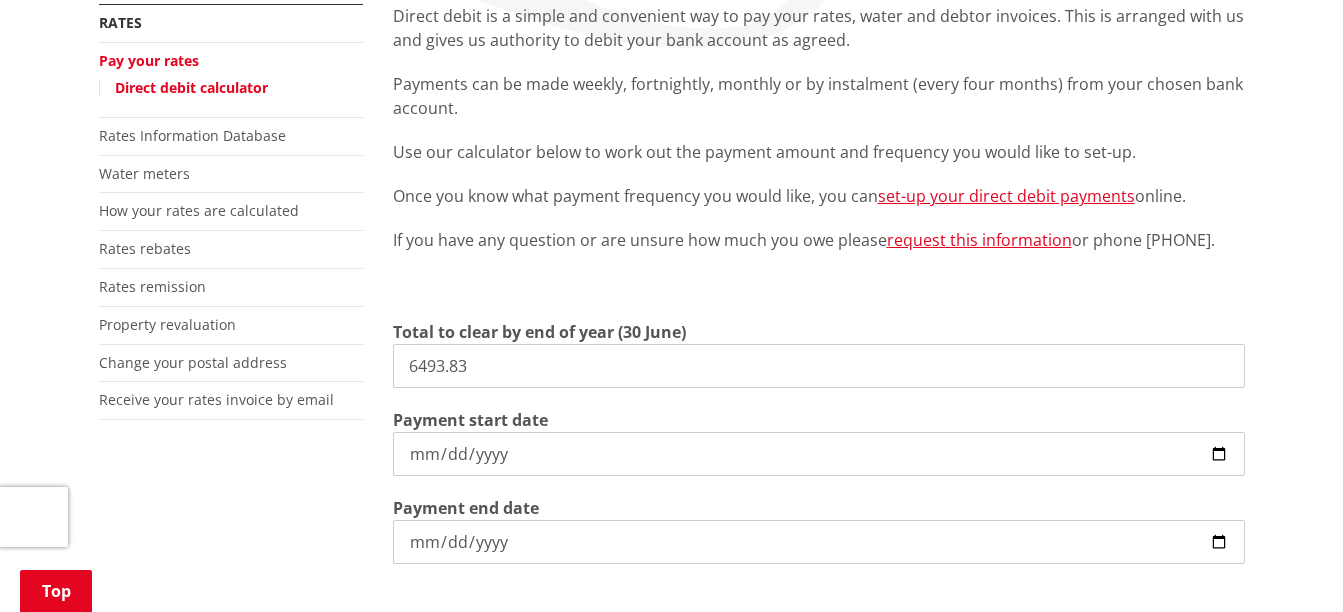 type on "6,493.83" 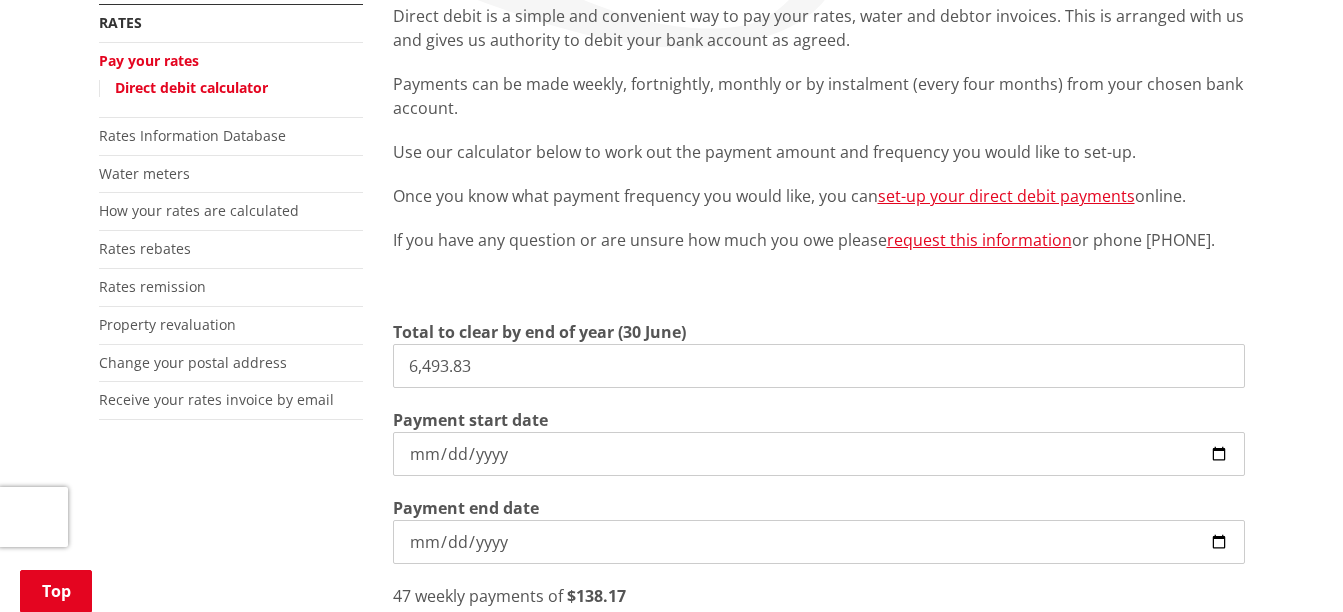 click on "[DATE]" at bounding box center [819, 454] 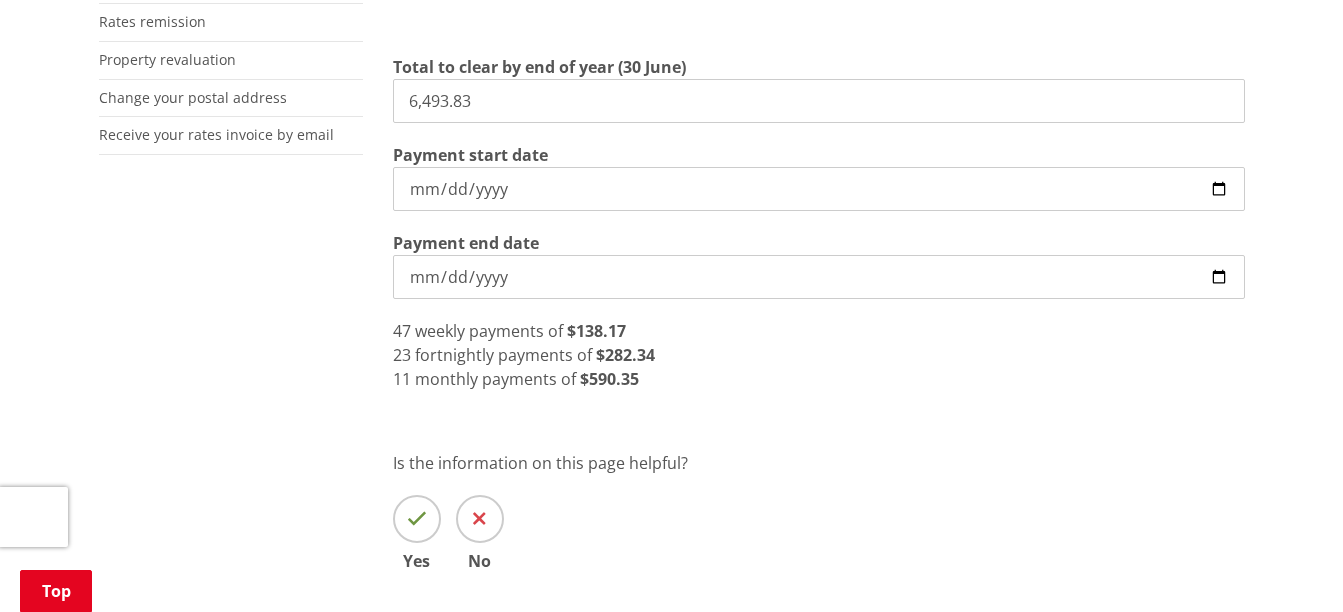 scroll, scrollTop: 700, scrollLeft: 0, axis: vertical 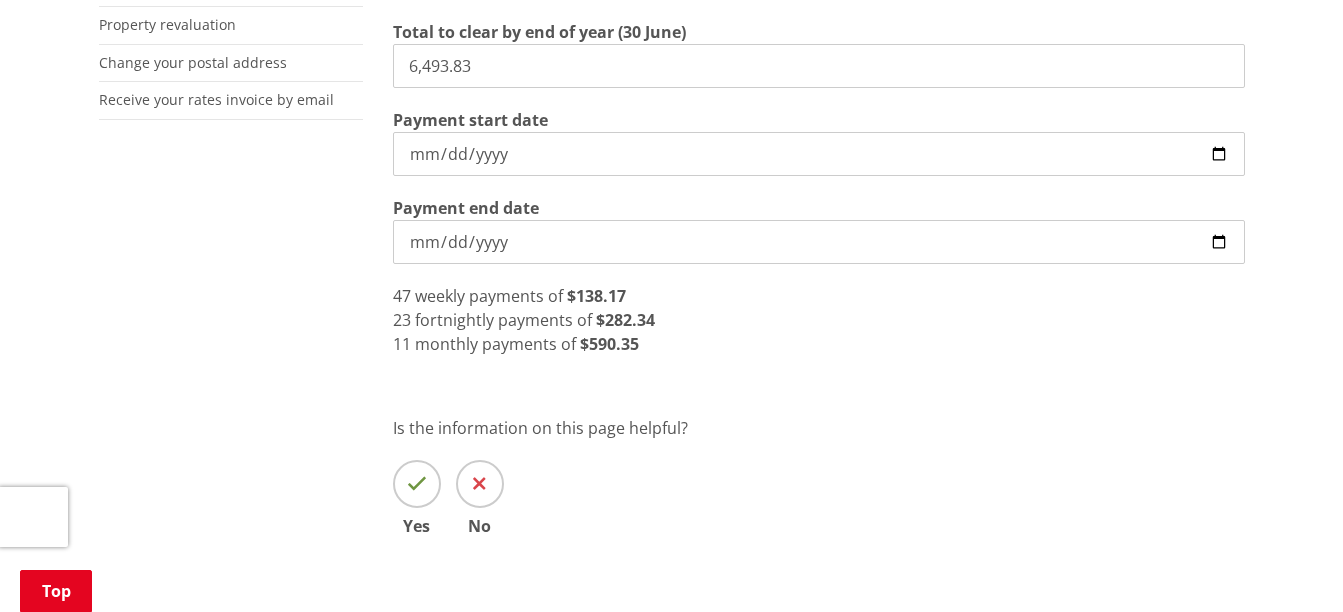 click on "[DATE]" at bounding box center [819, 154] 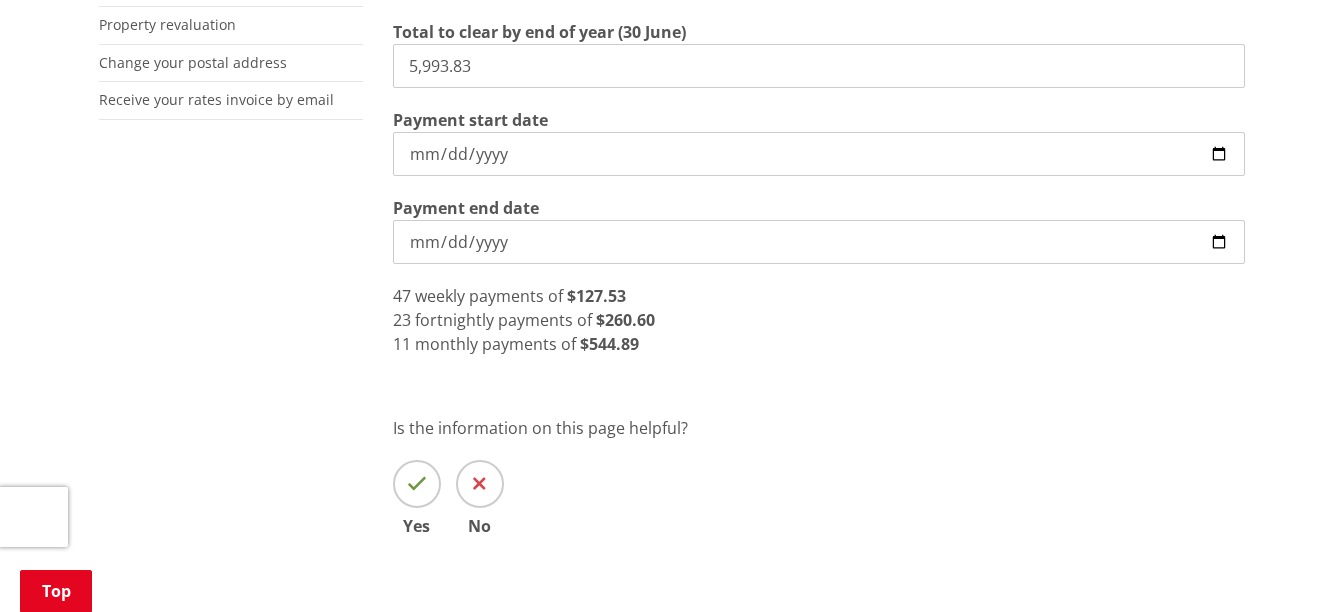 click on "5,993.83" at bounding box center (819, 66) 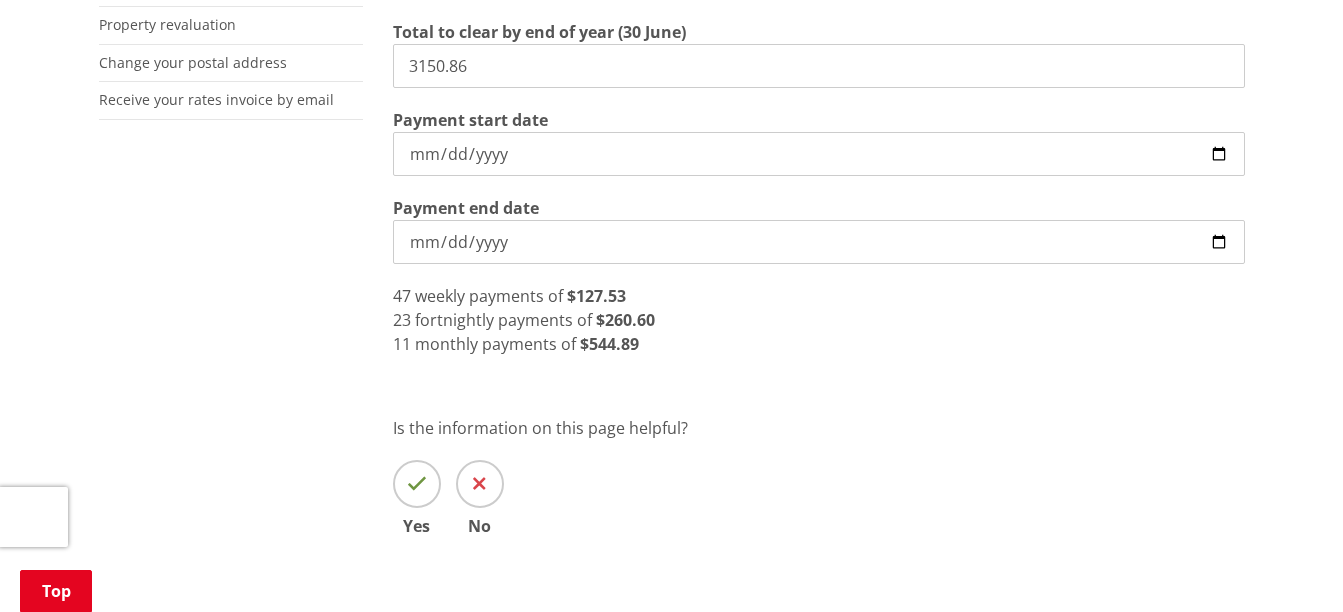 type on "3,150.86" 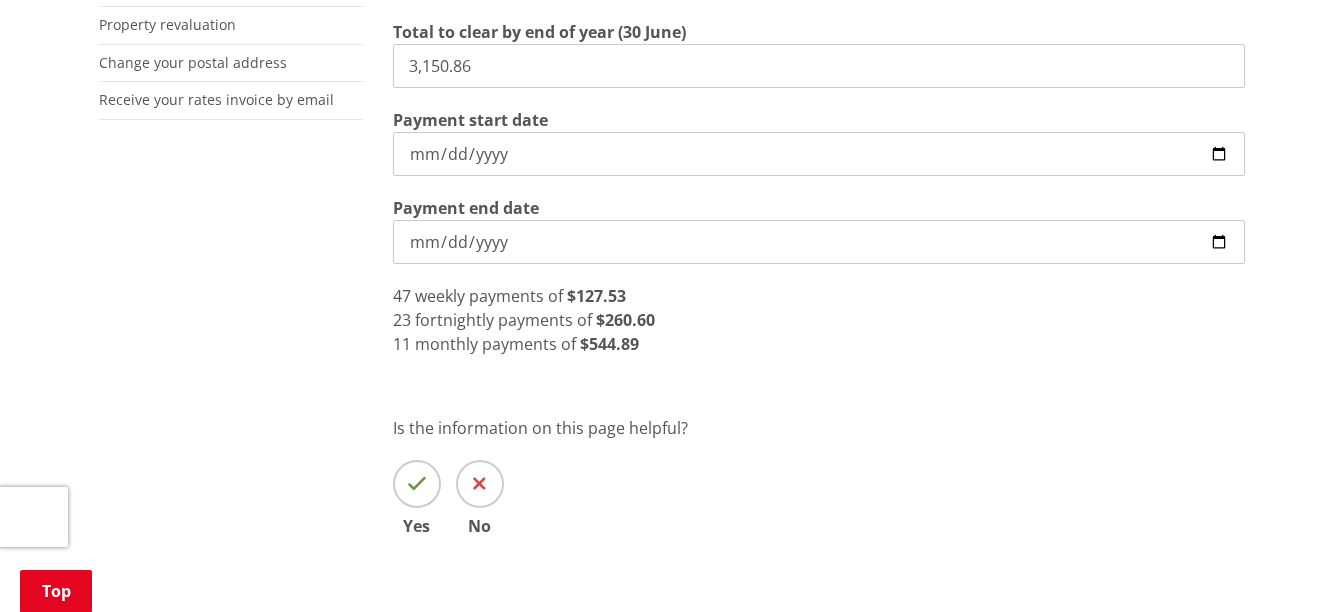 click on "[DATE]" at bounding box center (819, 154) 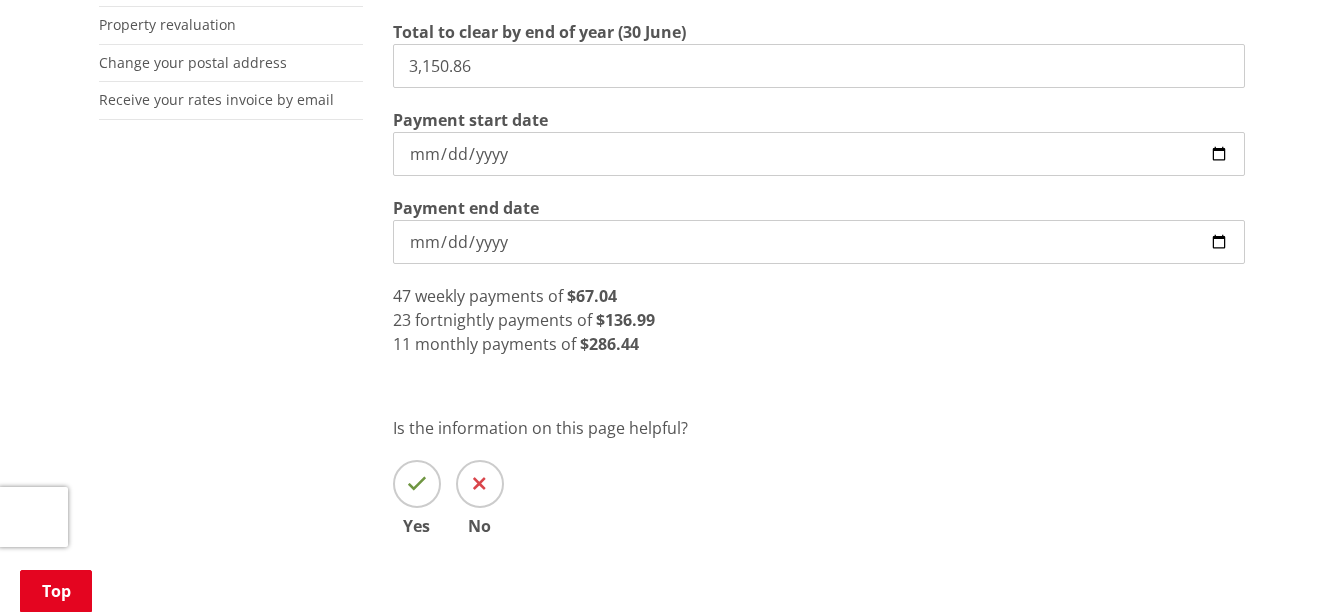 click on "[DATE]" at bounding box center (819, 154) 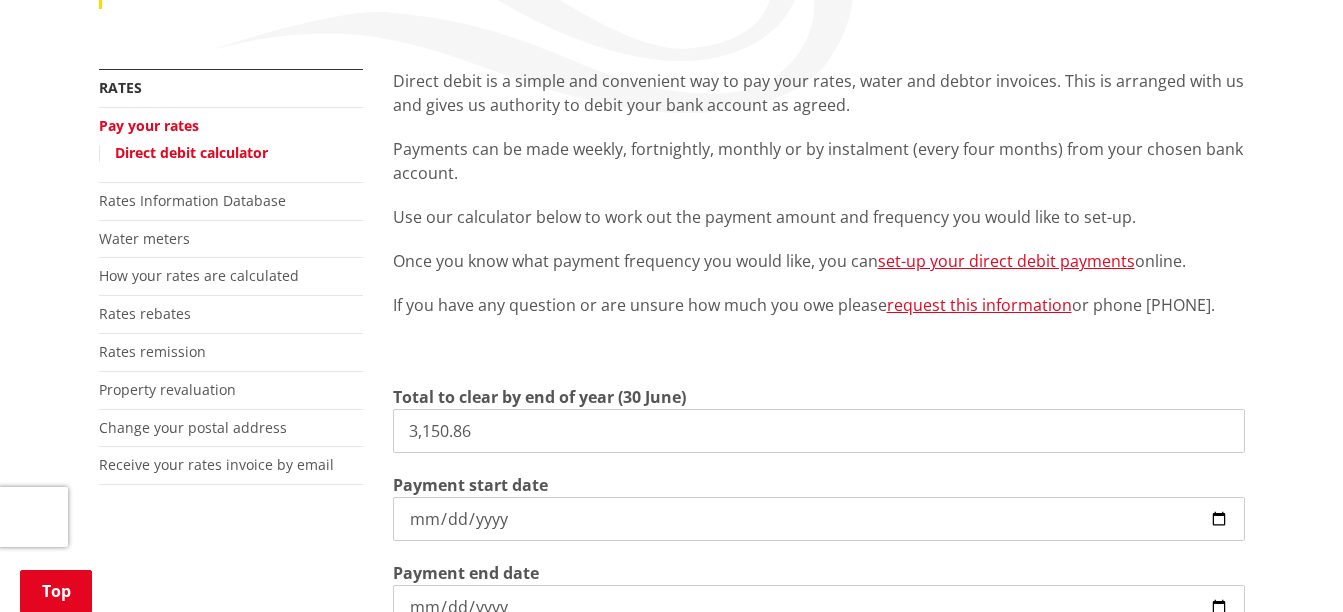scroll, scrollTop: 300, scrollLeft: 0, axis: vertical 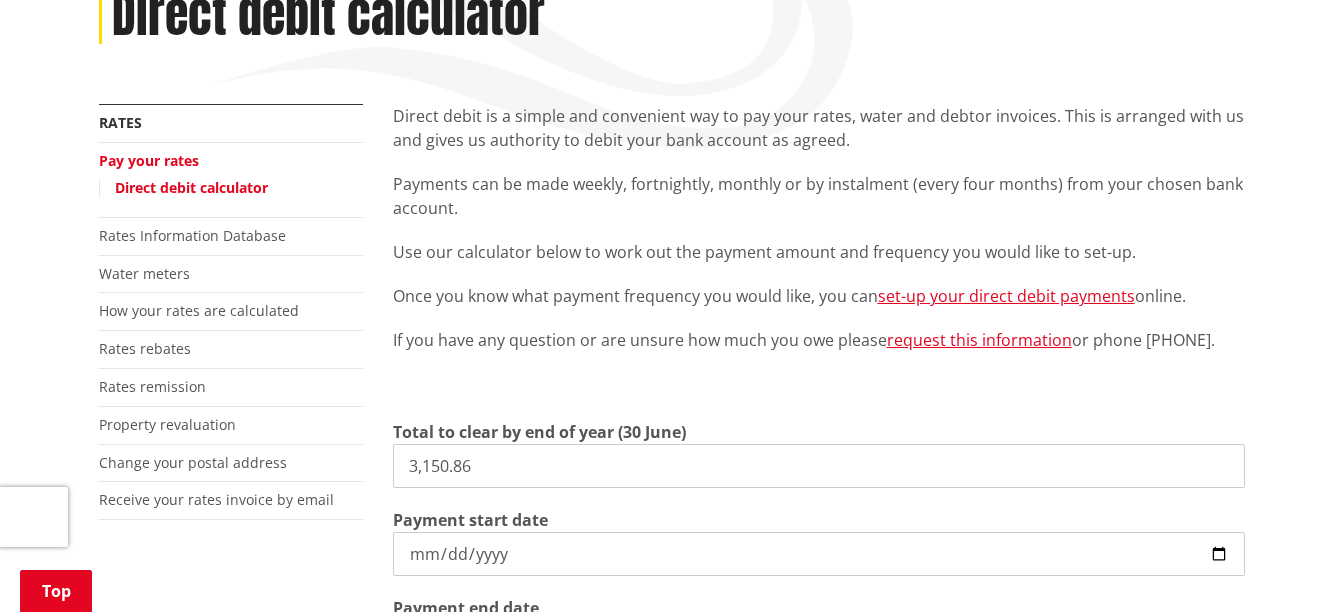 drag, startPoint x: 512, startPoint y: 496, endPoint x: 300, endPoint y: 516, distance: 212.9413 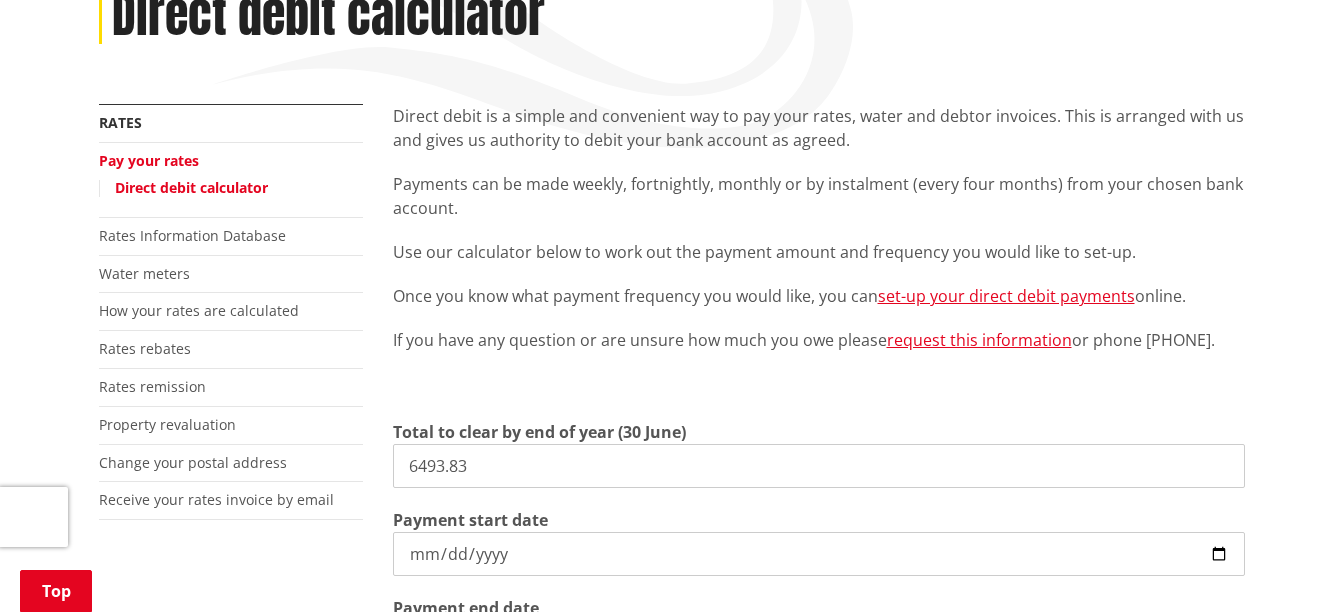 type on "6,493.83" 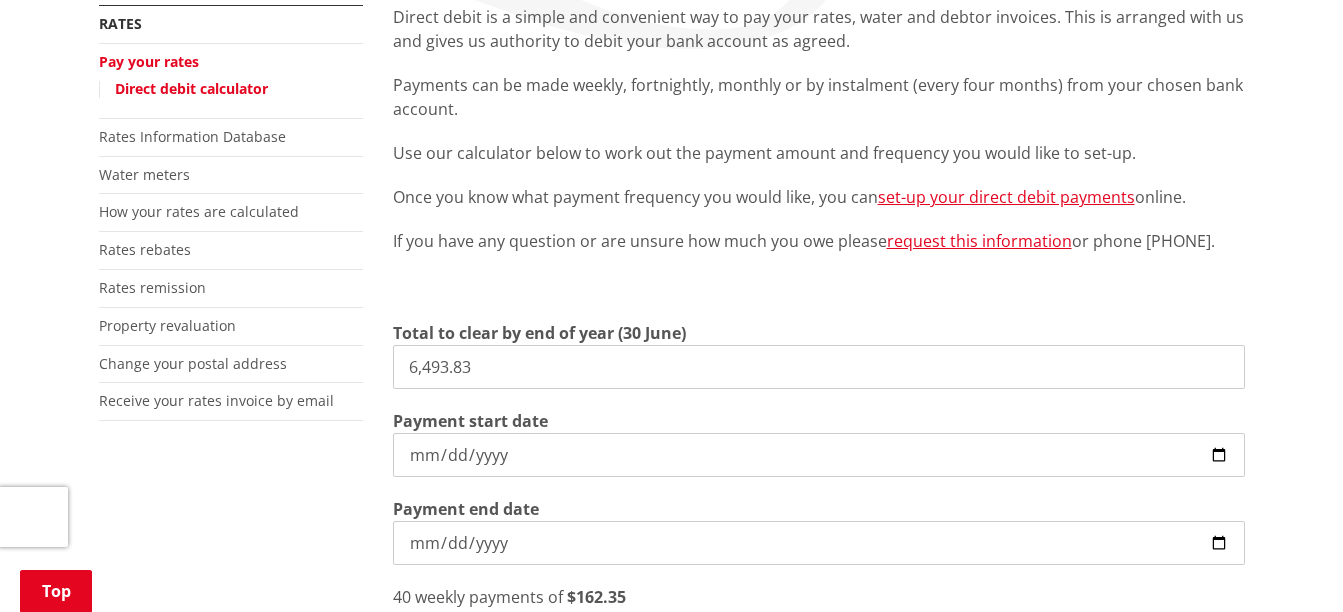 scroll, scrollTop: 400, scrollLeft: 0, axis: vertical 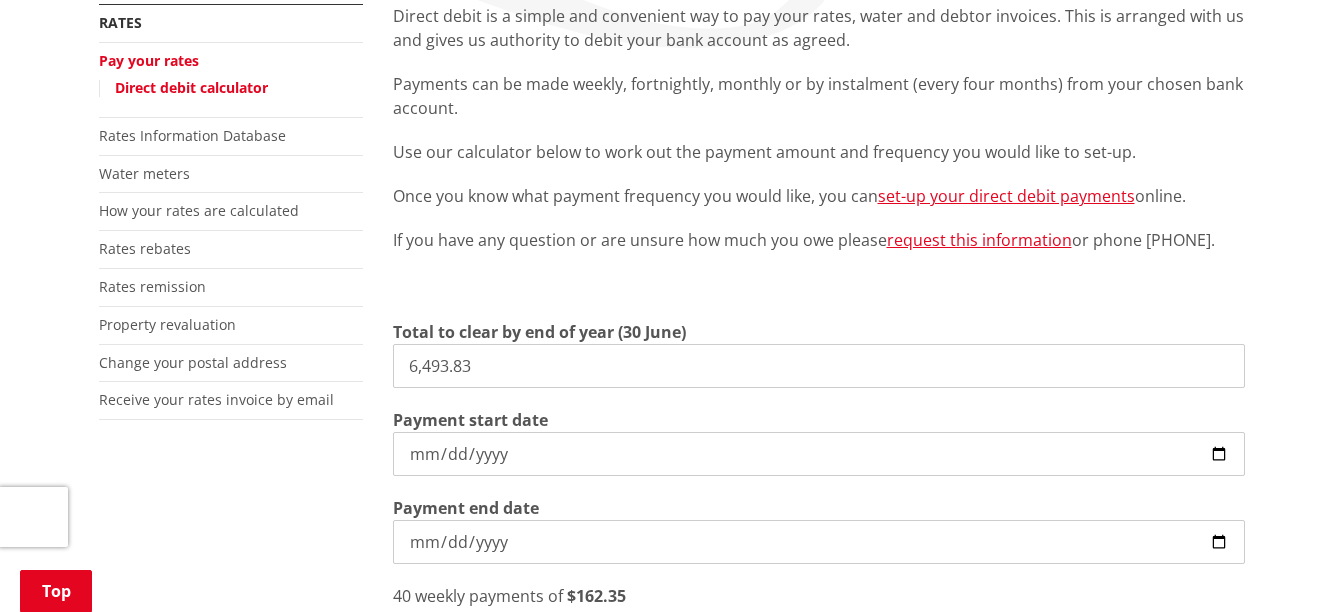 click on "[DATE]" at bounding box center [819, 454] 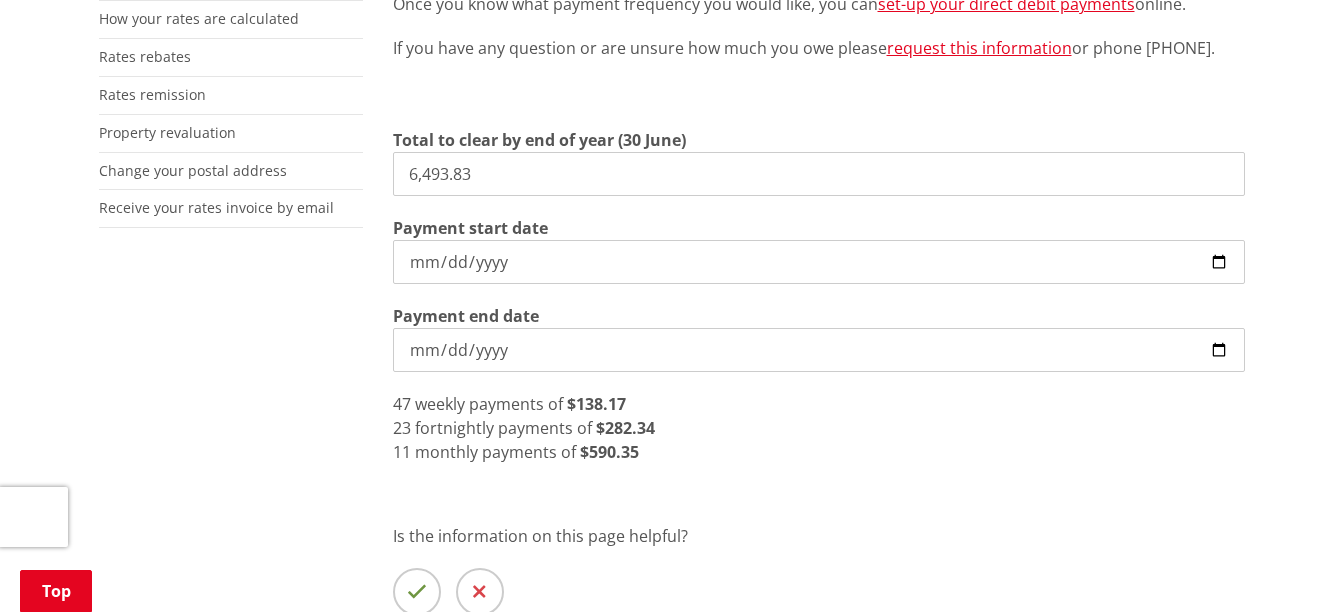scroll, scrollTop: 600, scrollLeft: 0, axis: vertical 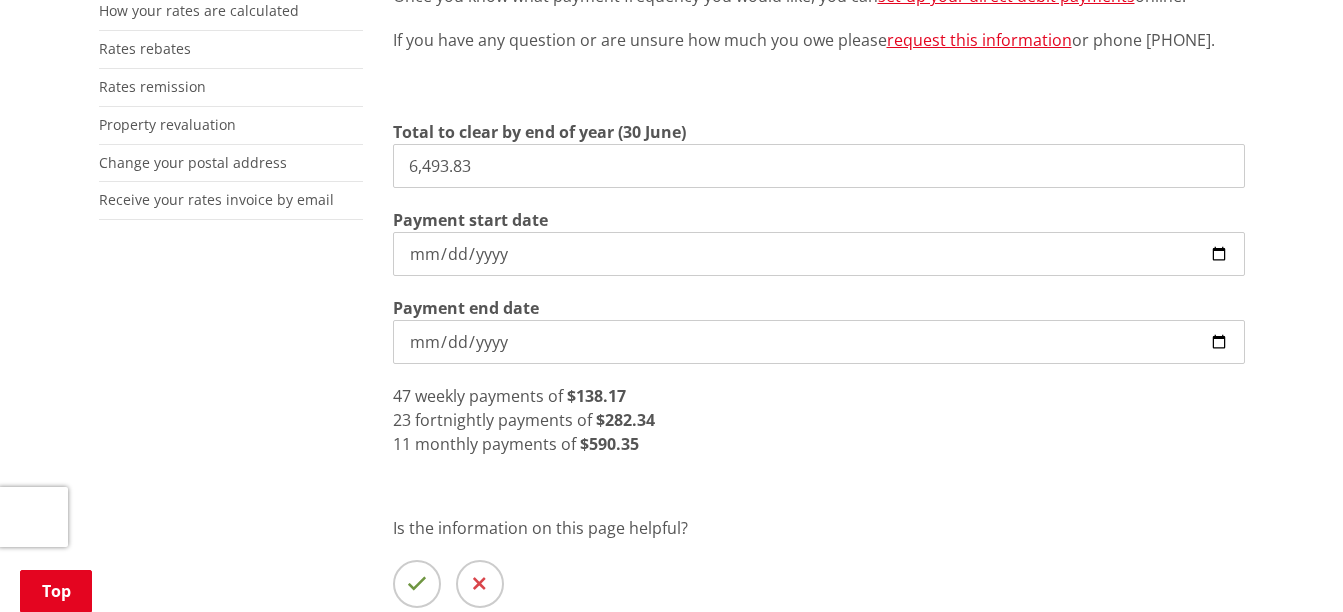 drag, startPoint x: 549, startPoint y: 203, endPoint x: 345, endPoint y: 210, distance: 204.12006 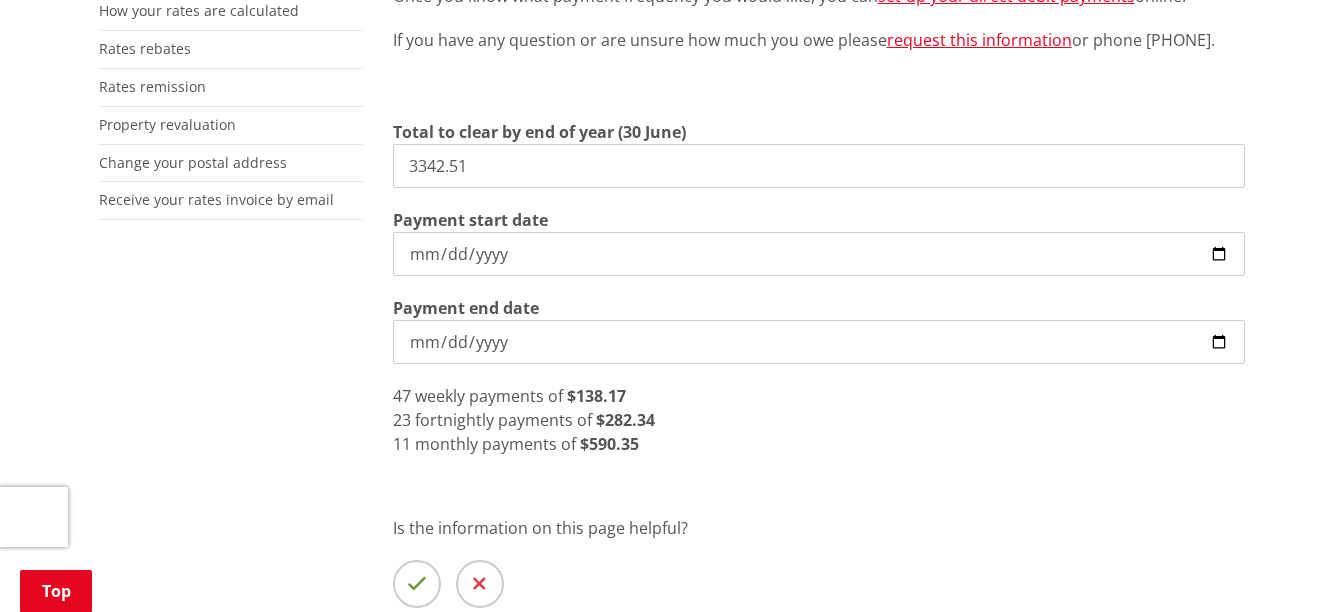 type on "3,342.51" 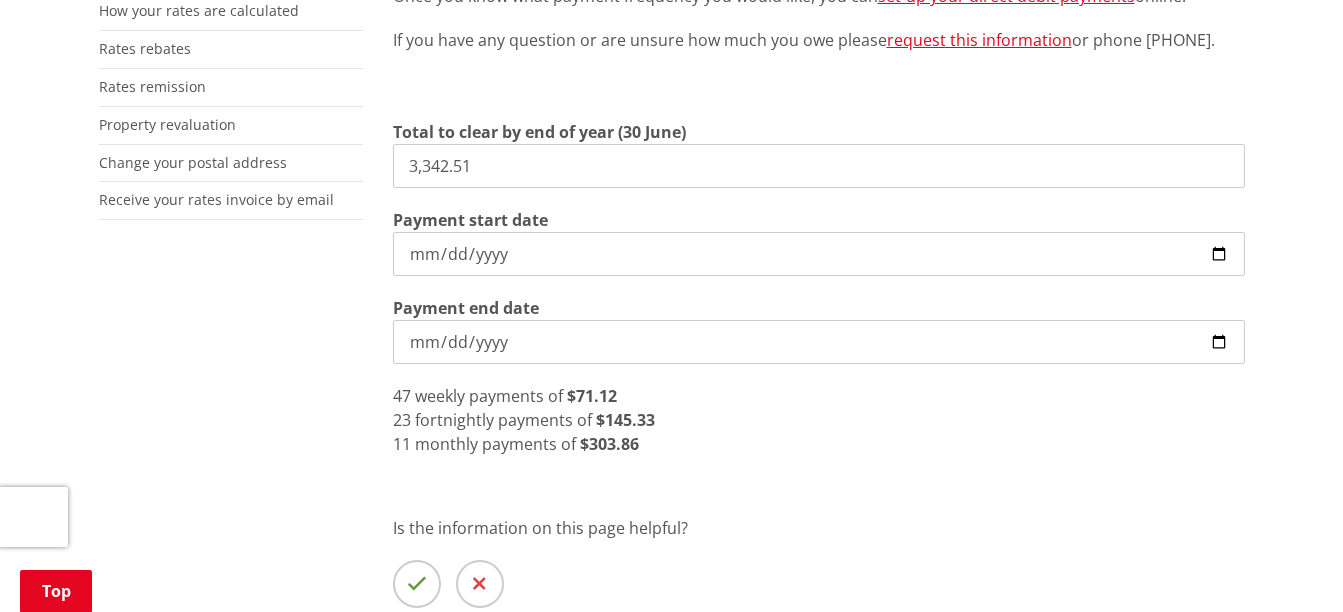 click on "[DATE]" at bounding box center (819, 342) 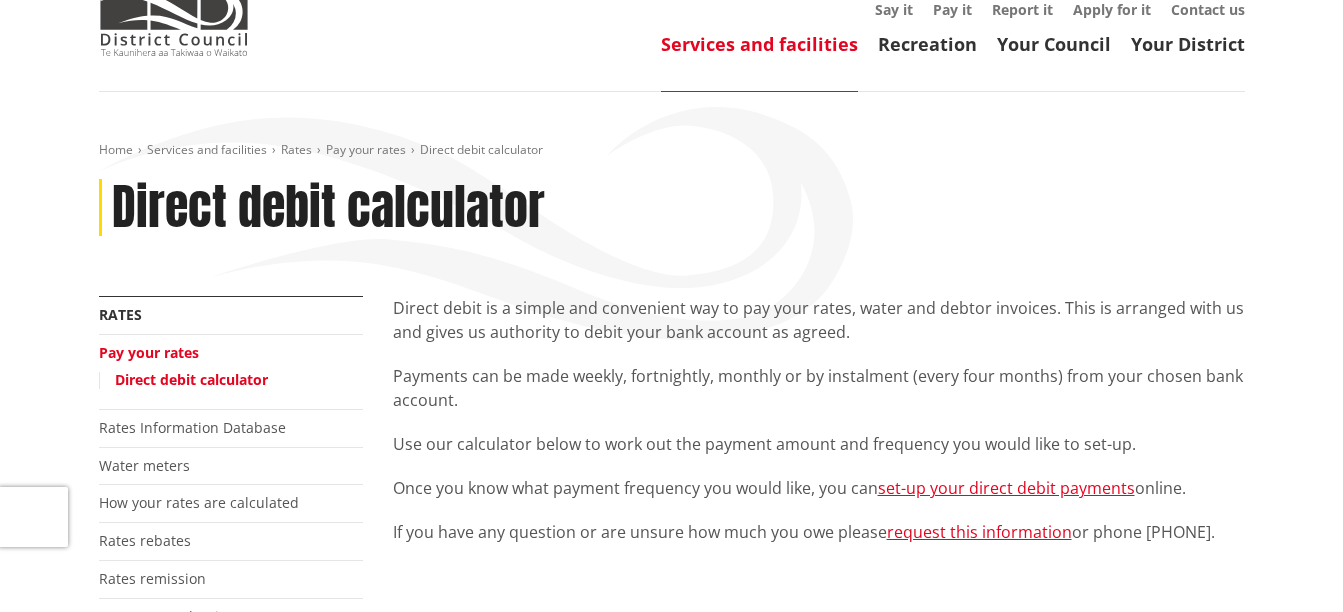 scroll, scrollTop: 0, scrollLeft: 0, axis: both 